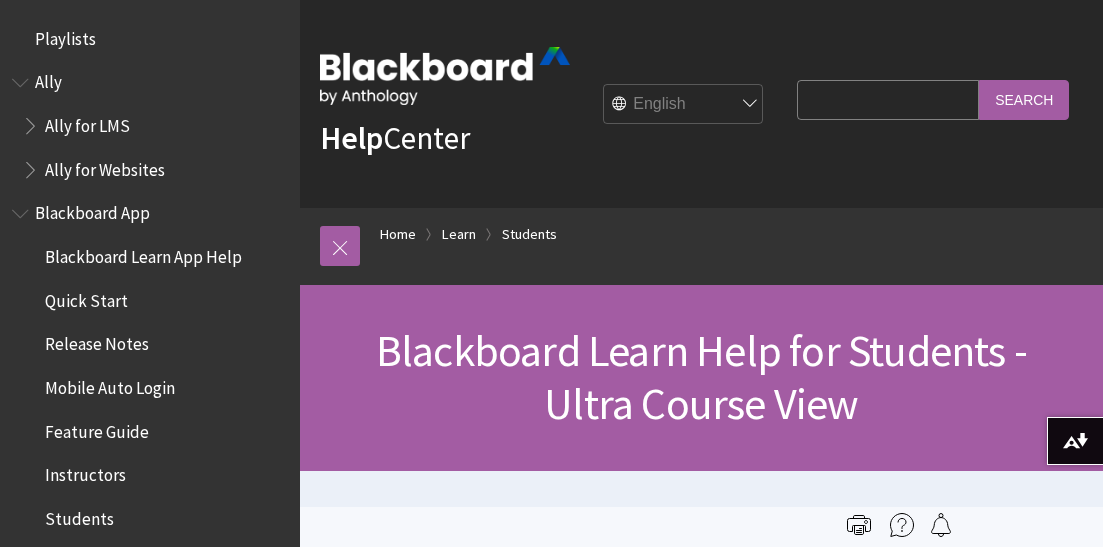 scroll, scrollTop: 0, scrollLeft: 0, axis: both 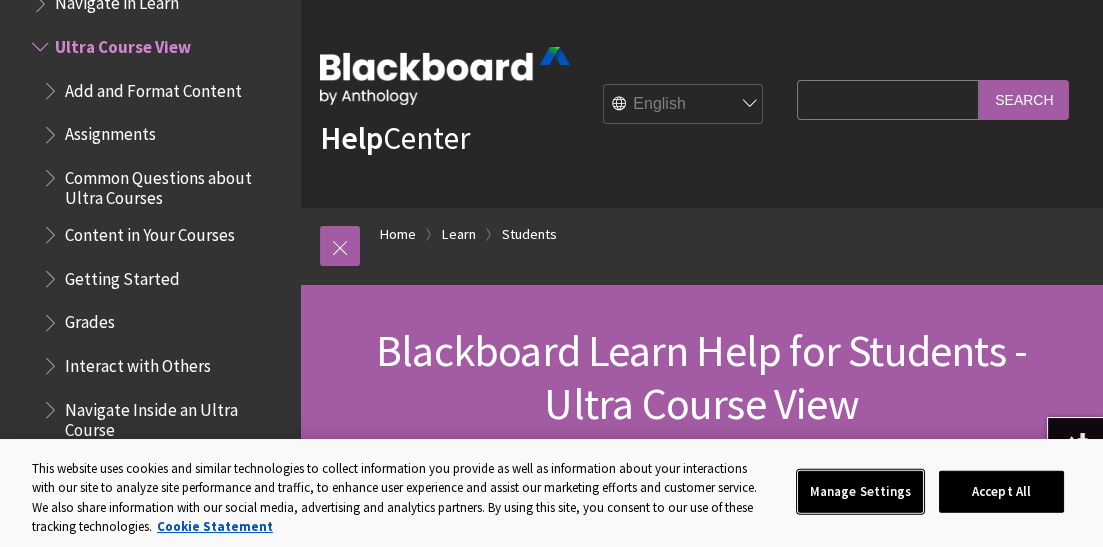 click on "Manage Settings" at bounding box center (860, 492) 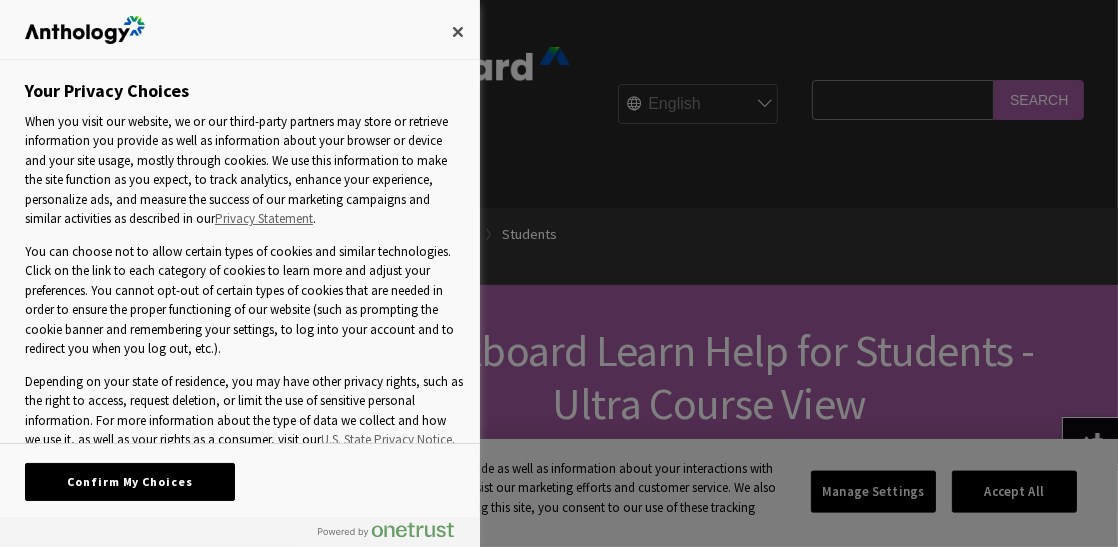 click on "Your Opt Out Preference Signal is Honored Your Privacy Choices When you visit our website, we or our third-party partners may store or retrieve information you provide as well as information about your browser or device and your site usage, mostly through cookies. We use this information to make the site function as you expect, to track analytics, enhance your experience, personalize ads, and measure the success of our marketing campaigns and similar activities as described in our  Privacy Statement .
You can choose not to allow certain types of cookies and similar technologies. Click on the link to each category of cookies to learn more and adjust your preferences. You cannot opt-out of certain types of cookies that are needed in order to ensure the proper functioning of our website (such as prompting the cookie banner and remembering your settings, to log into your account and to redirect you when you log out, etc.).
U.S. State Privacy Notice .
Allow All  Manage Consent Preferences Back Button" at bounding box center [240, 273] 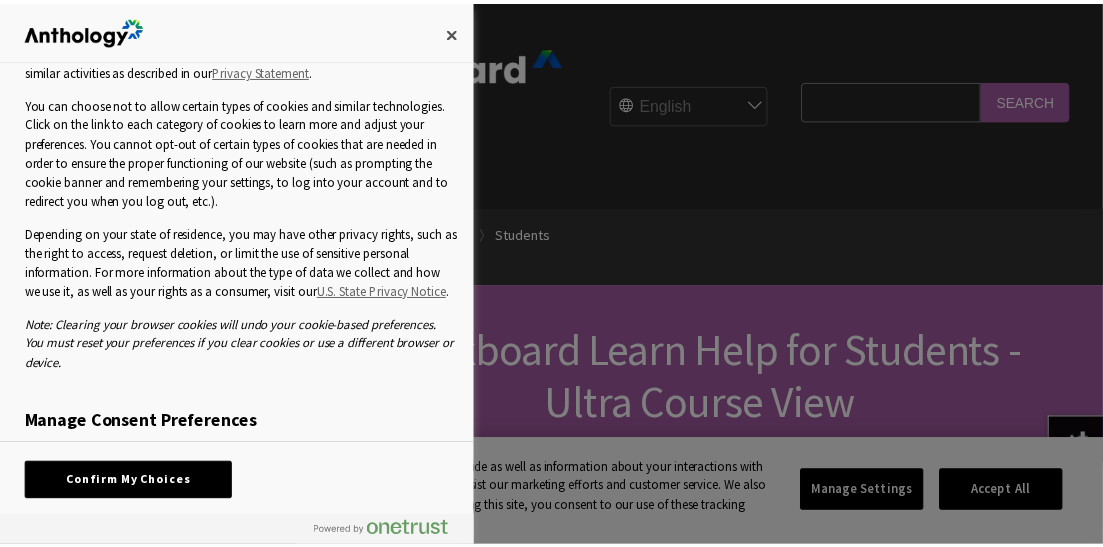scroll, scrollTop: 167, scrollLeft: 0, axis: vertical 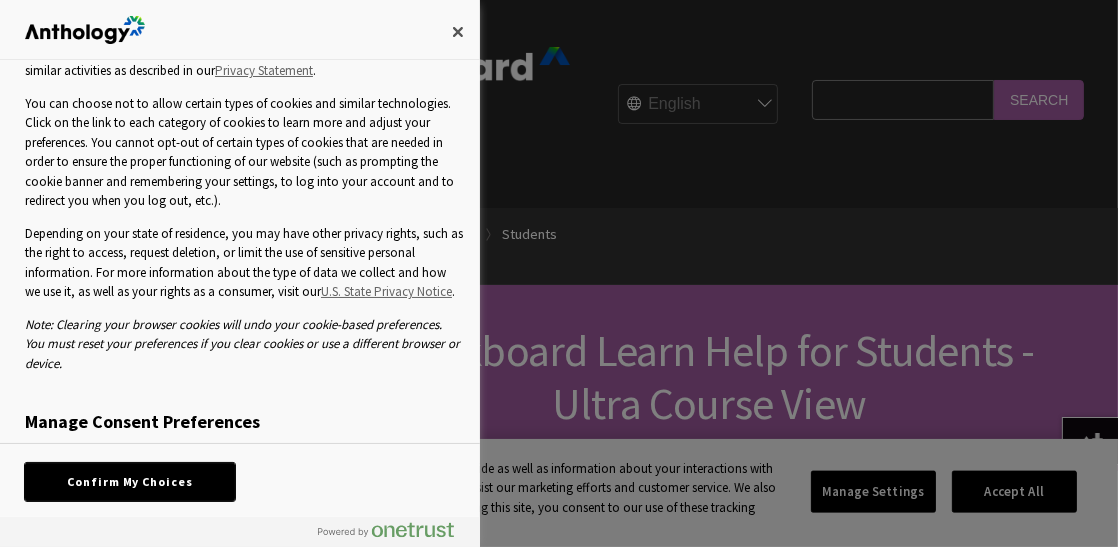 click on "Confirm My Choices" at bounding box center (130, 482) 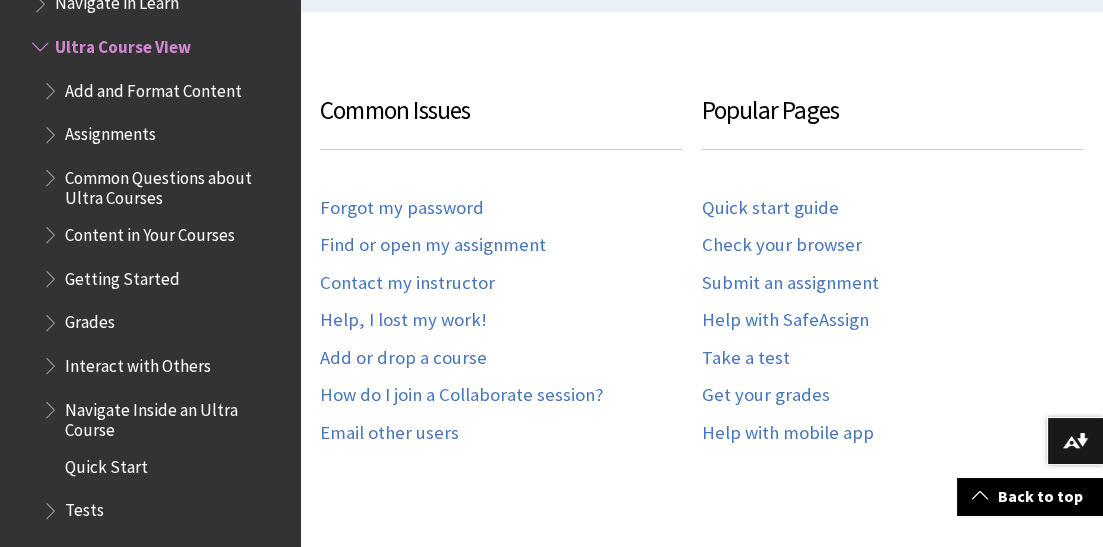 scroll, scrollTop: 575, scrollLeft: 0, axis: vertical 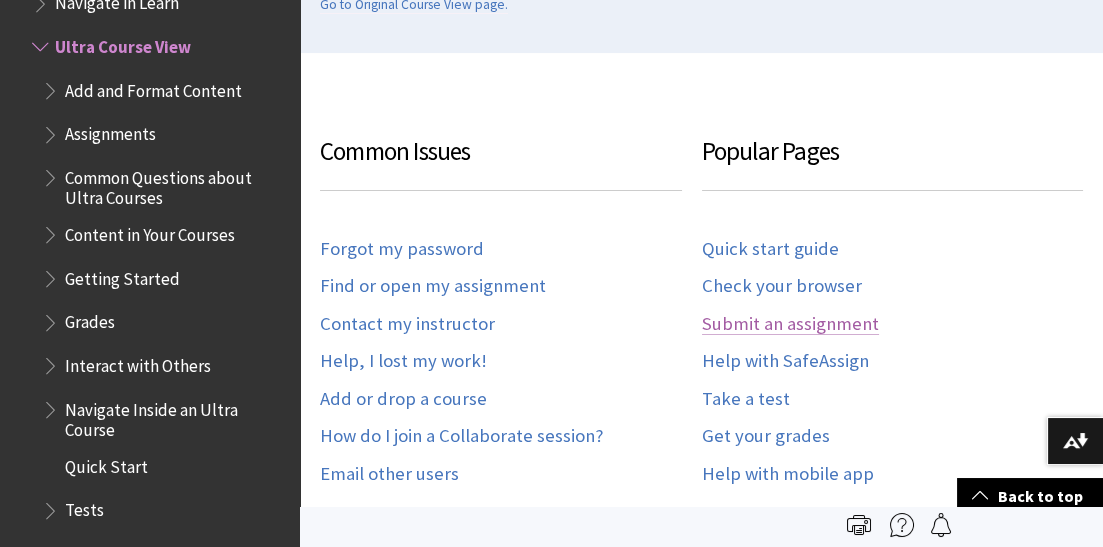 click on "Submit an assignment" at bounding box center [790, 324] 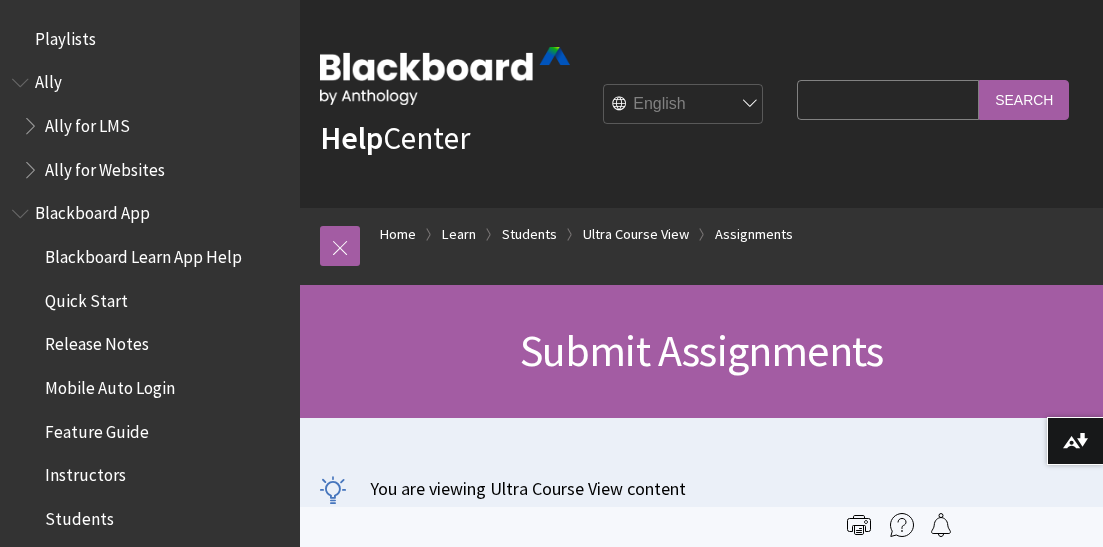 scroll, scrollTop: 0, scrollLeft: 0, axis: both 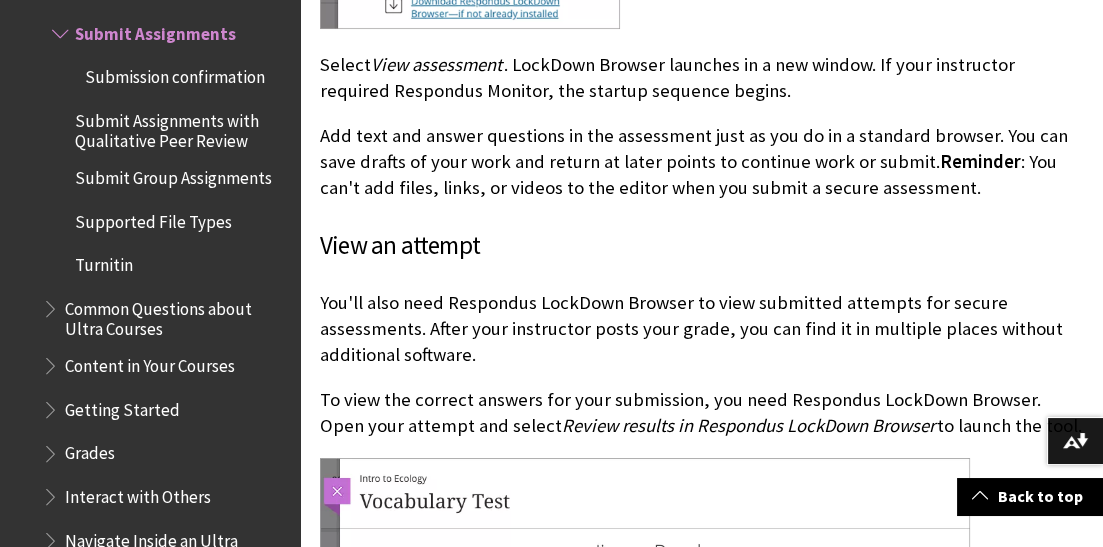 click on "Add text and answer questions in the assessment just as you do in a standard browser. You can save drafts of your work and return at later points to continue work or submit.  Reminder : You can't add files, links, or videos to the editor when you submit a secure assessment." at bounding box center [701, 162] 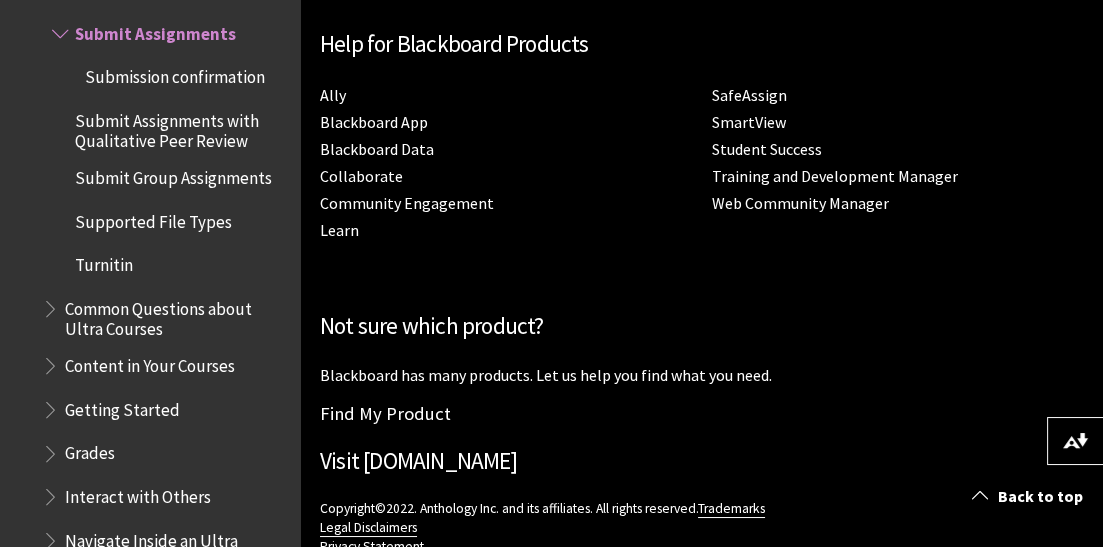 scroll, scrollTop: 26414, scrollLeft: 0, axis: vertical 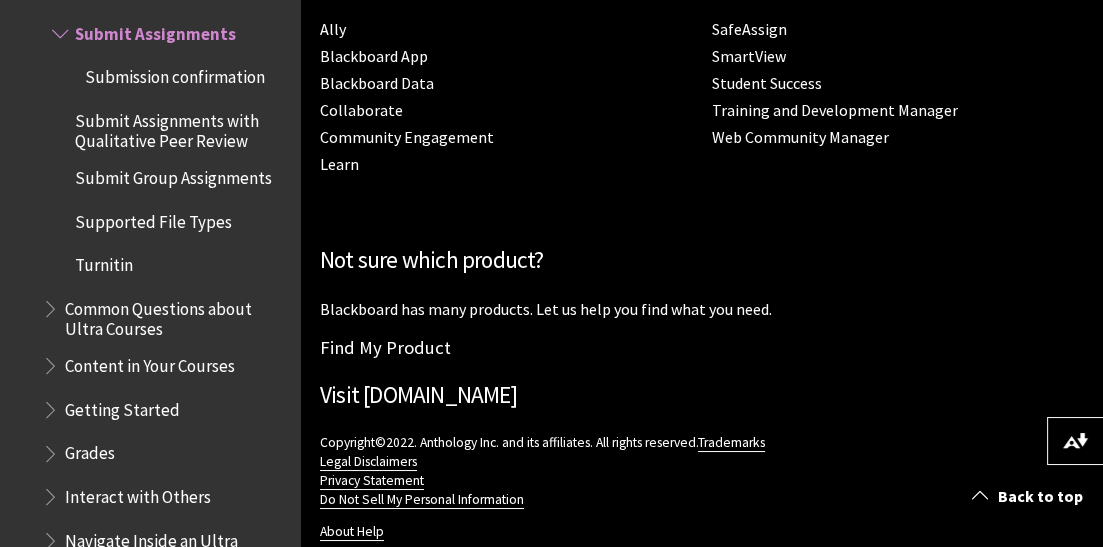 click on "Assignment Grades Assignments and SafeAssign Avoid Plagiarism Changes in submission due date and time for assessments Cloud Storage Common Questions Submit Assignments Submission confirmation Submit Assignments with Qualitative Peer Review Submit Group Assignments Supported File Types Turnitin" at bounding box center (165, 1) 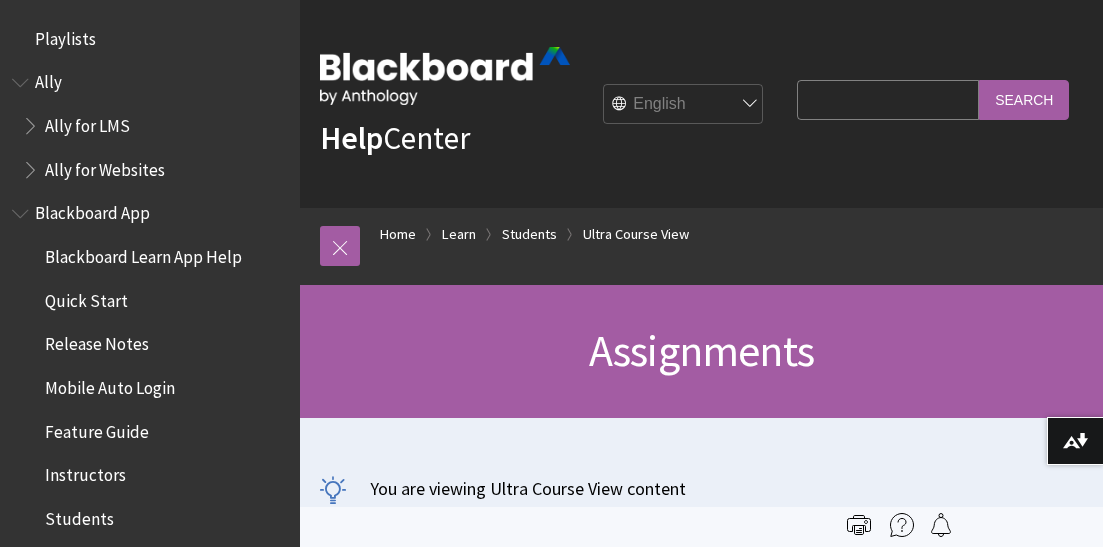 scroll, scrollTop: 0, scrollLeft: 0, axis: both 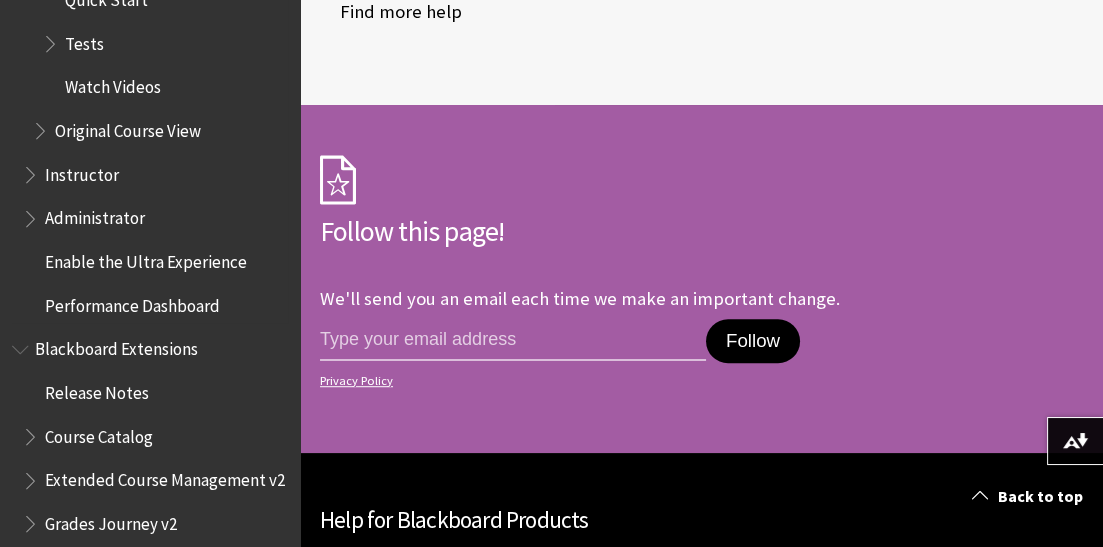 click on "Enable the Ultra Experience" at bounding box center (146, 258) 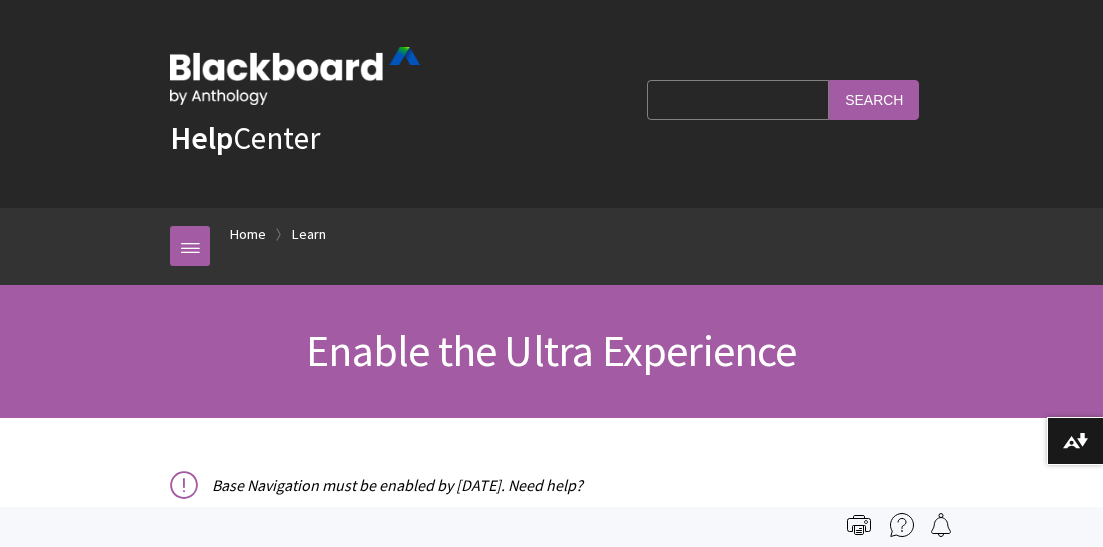 scroll, scrollTop: 0, scrollLeft: 0, axis: both 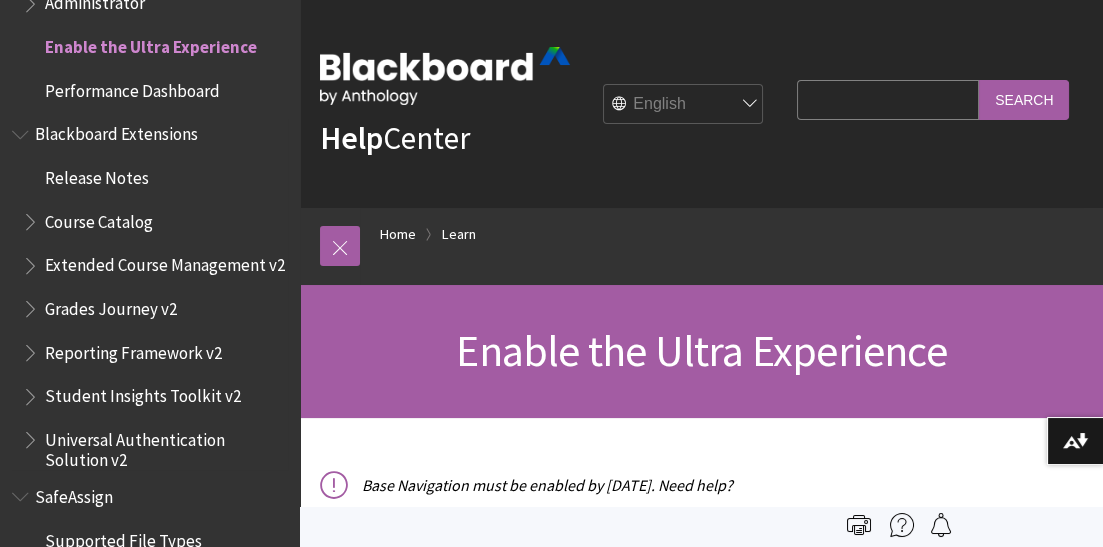 click on "Blackboard Extensions" at bounding box center [116, 131] 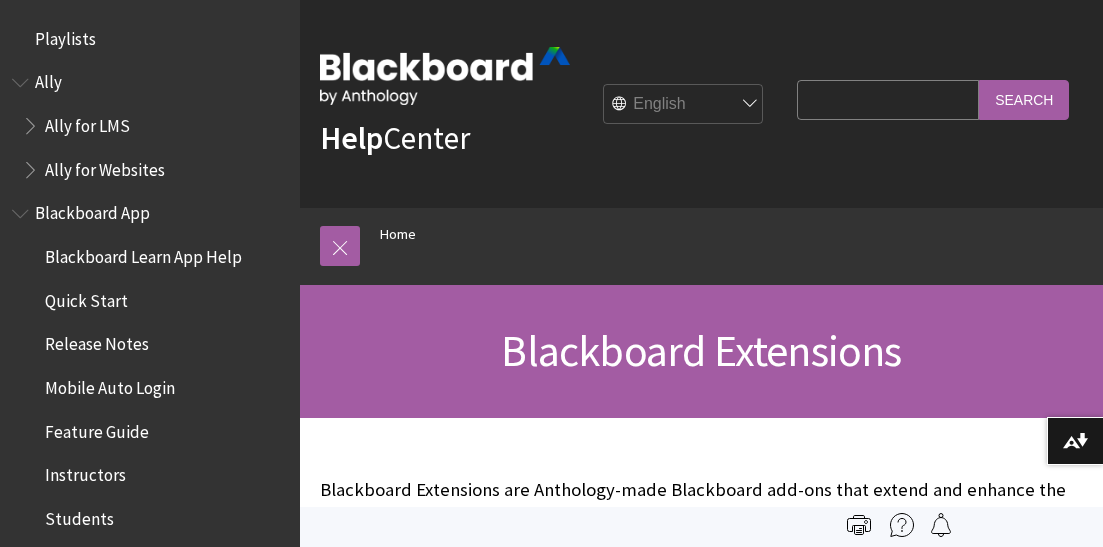 scroll, scrollTop: 0, scrollLeft: 0, axis: both 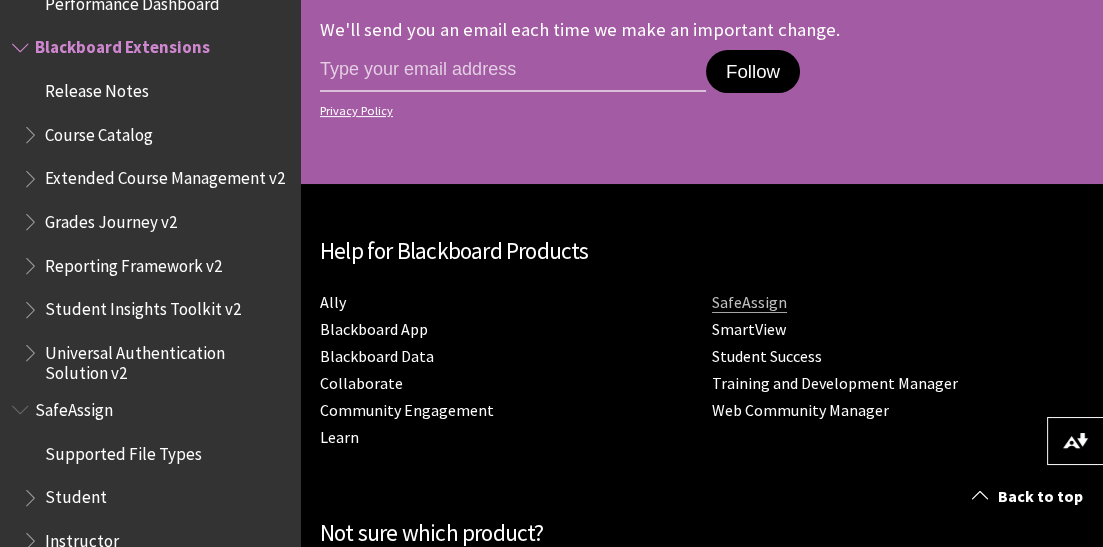 click on "SafeAssign" at bounding box center [749, 302] 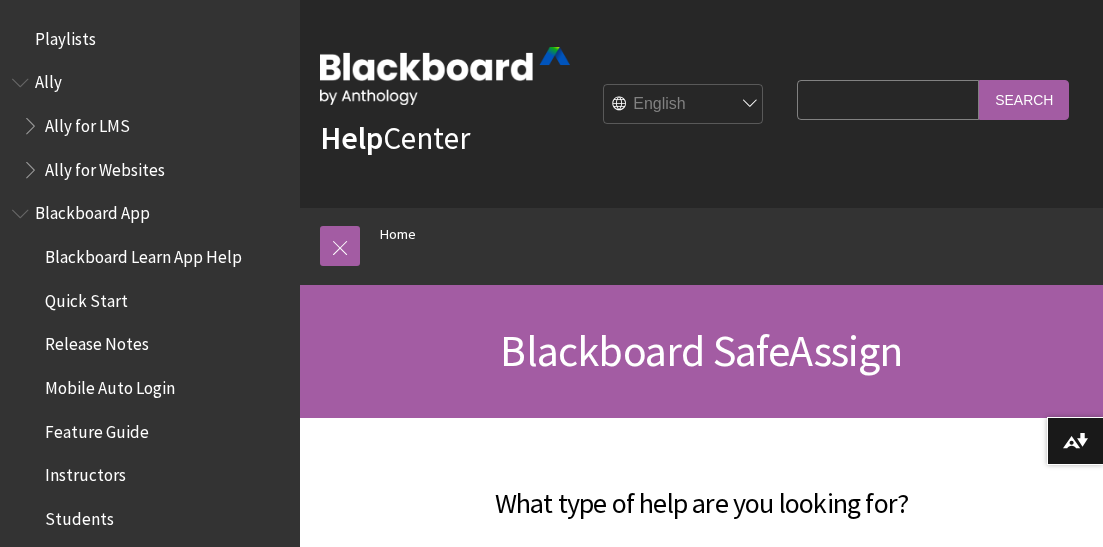 scroll, scrollTop: 0, scrollLeft: 0, axis: both 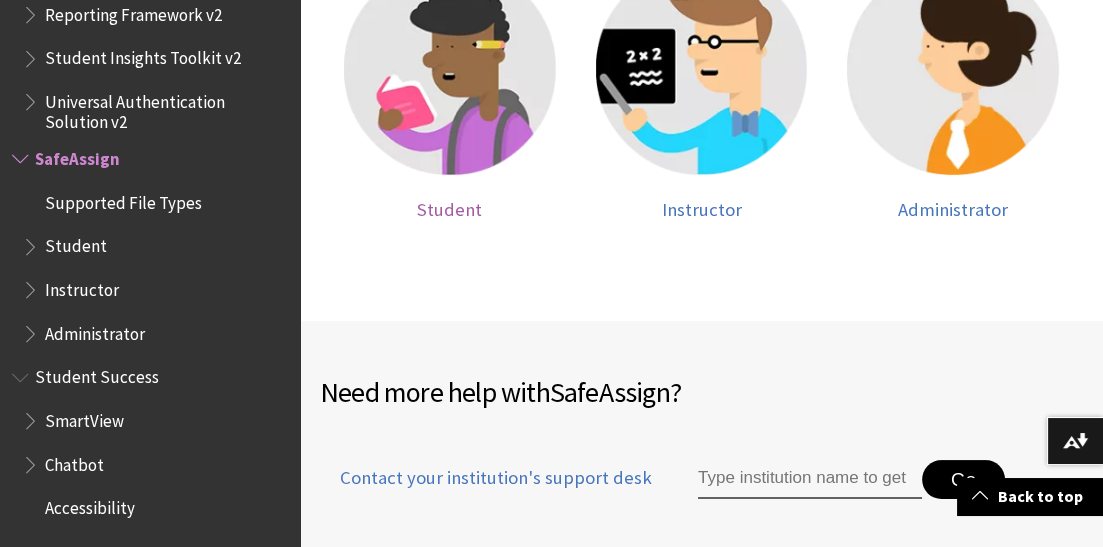 click at bounding box center (450, 69) 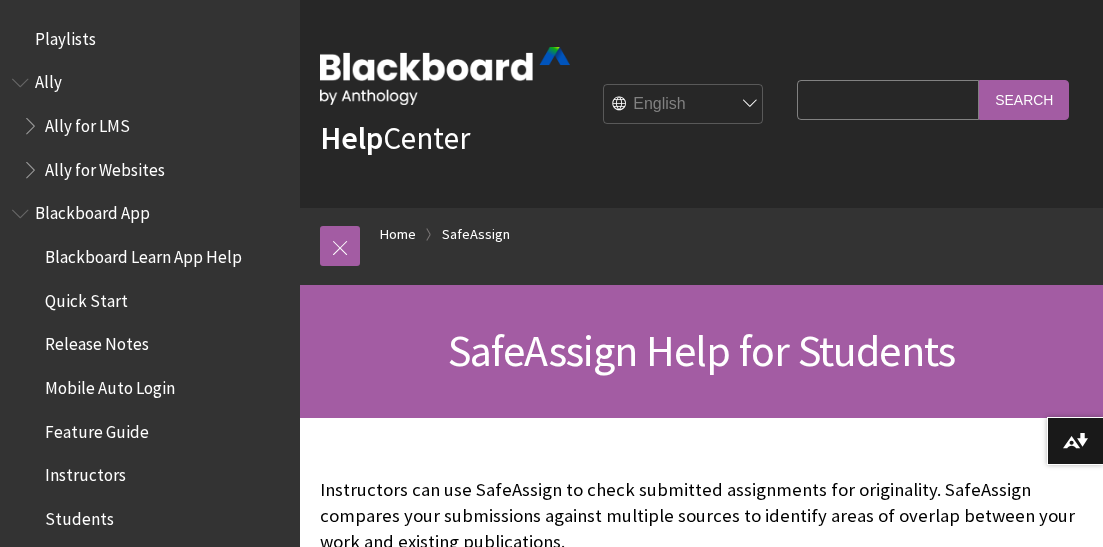 scroll, scrollTop: 0, scrollLeft: 0, axis: both 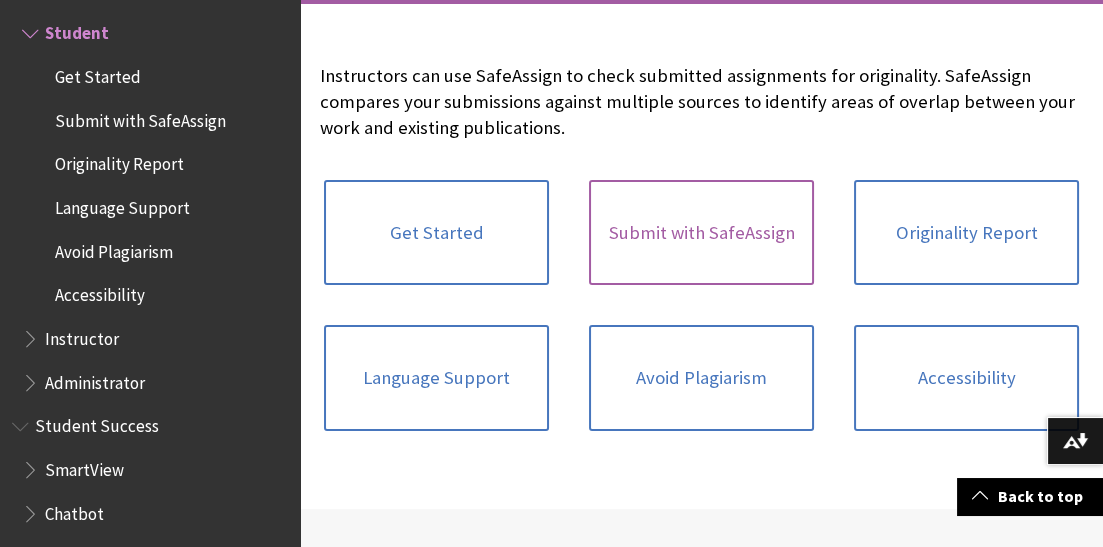 click on "Submit with SafeAssign" at bounding box center [701, 233] 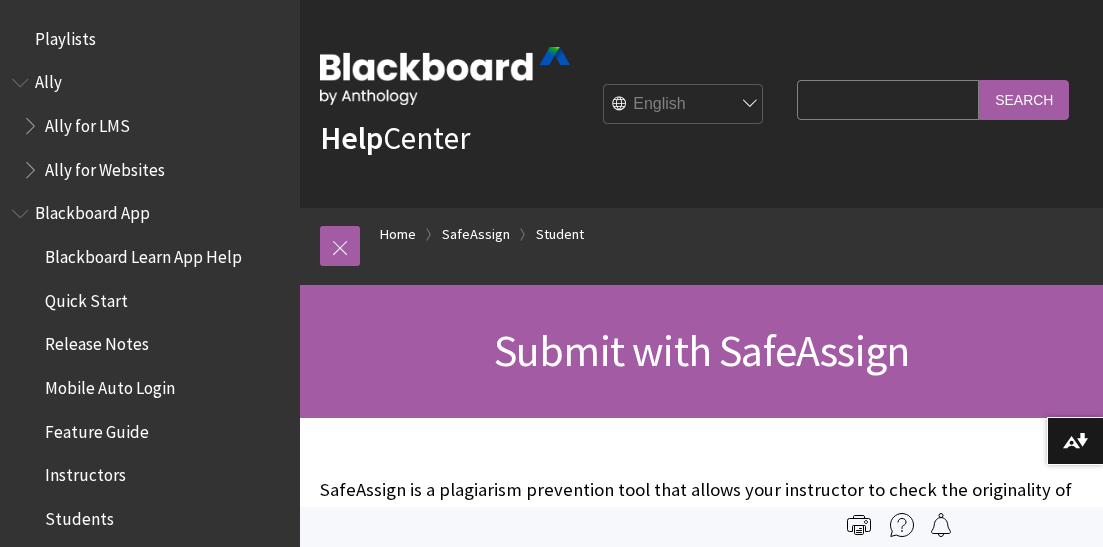 scroll, scrollTop: 0, scrollLeft: 0, axis: both 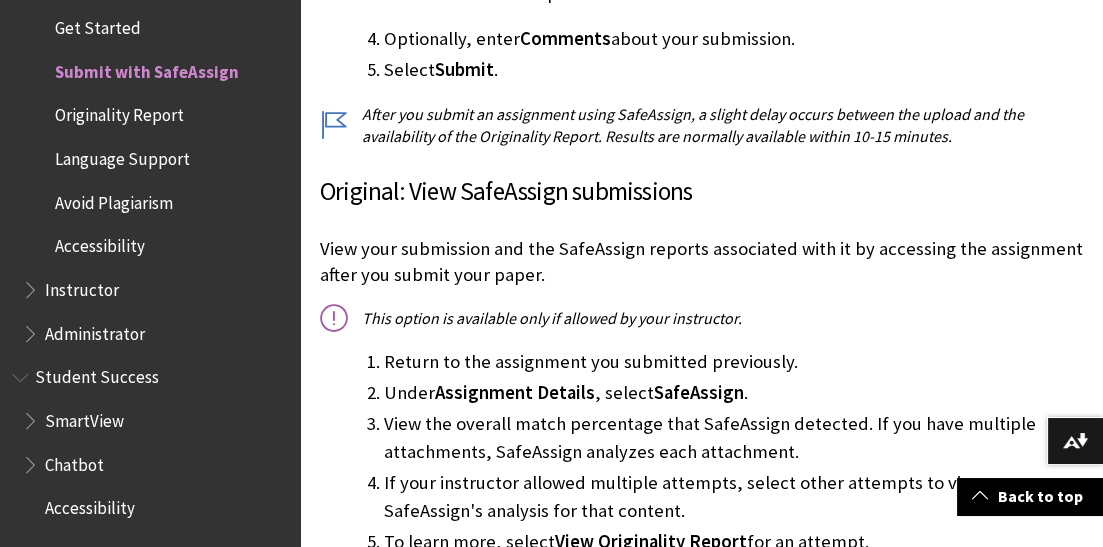 click on "View your submission and the SafeAssign reports associated with it by accessing the assignment after you submit your paper." at bounding box center (701, 262) 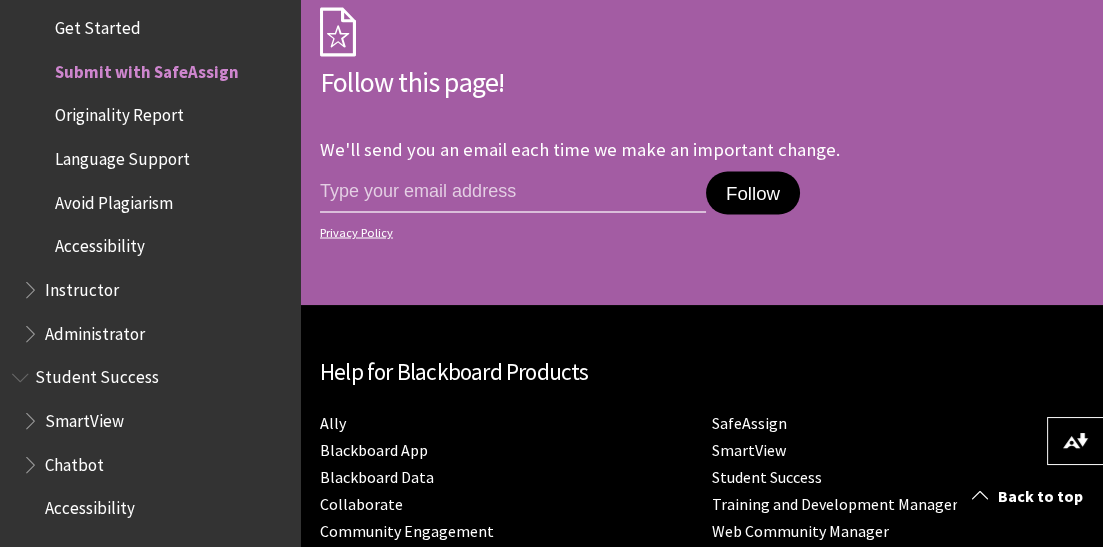 scroll, scrollTop: 5375, scrollLeft: 0, axis: vertical 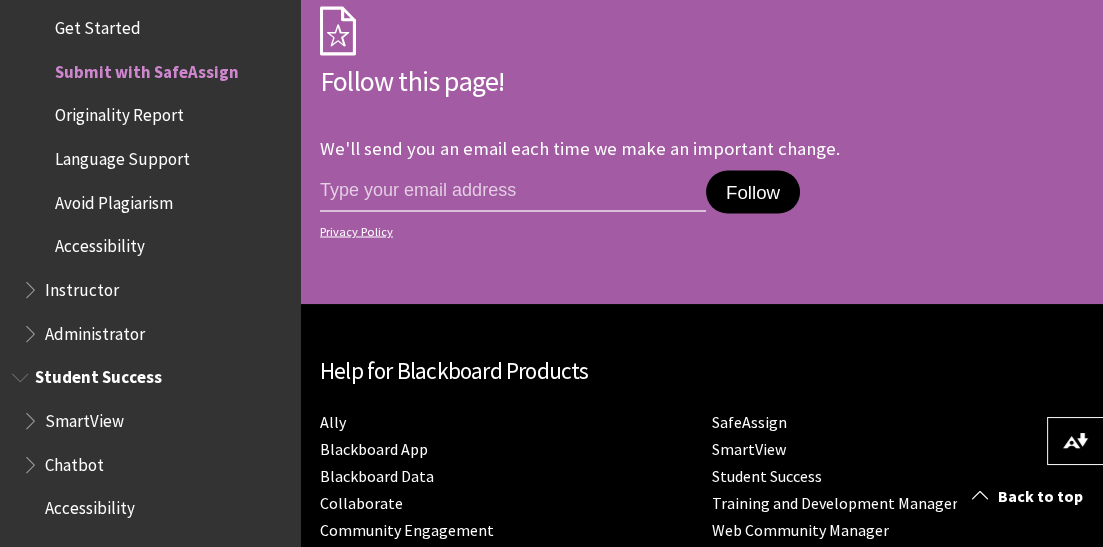 click on "Student Success" at bounding box center (98, 374) 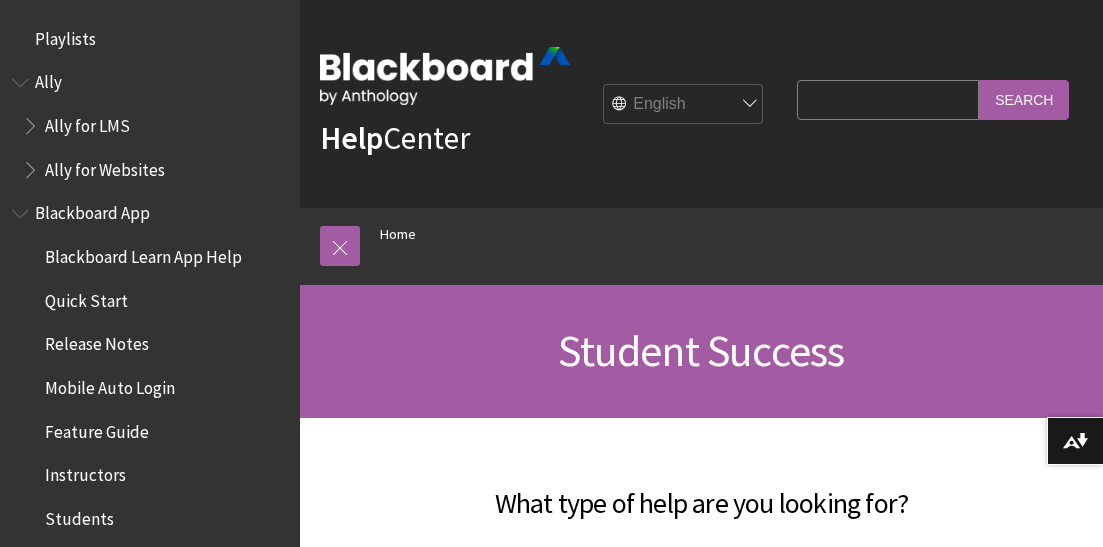 scroll, scrollTop: 0, scrollLeft: 0, axis: both 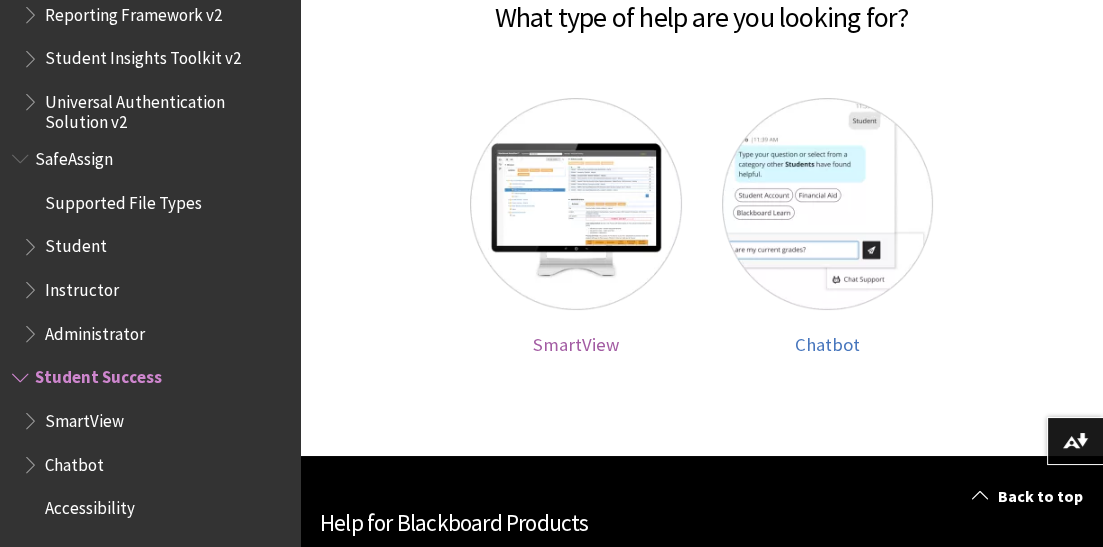click on "SmartView" at bounding box center [576, 344] 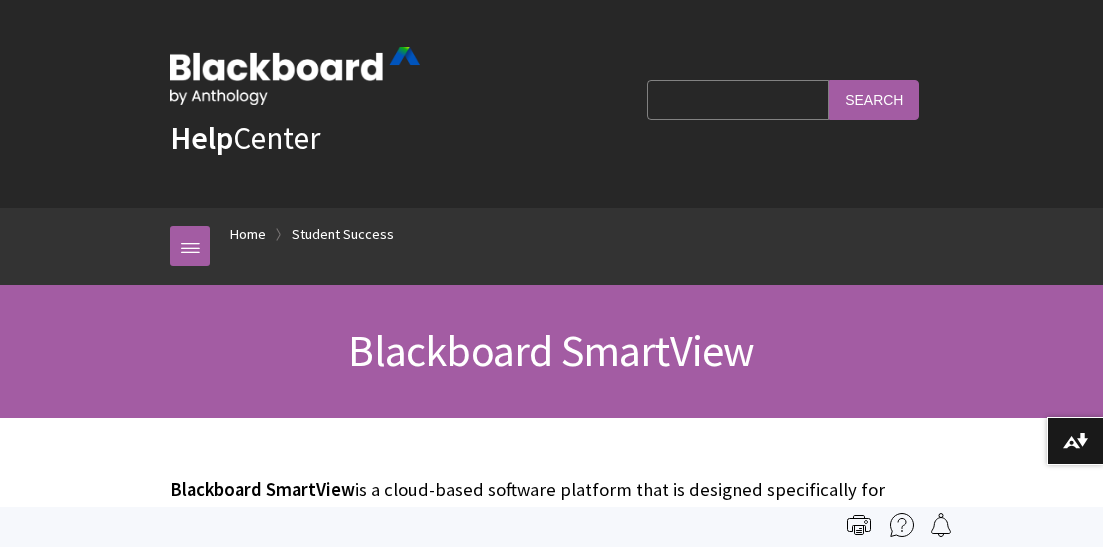 scroll, scrollTop: 0, scrollLeft: 0, axis: both 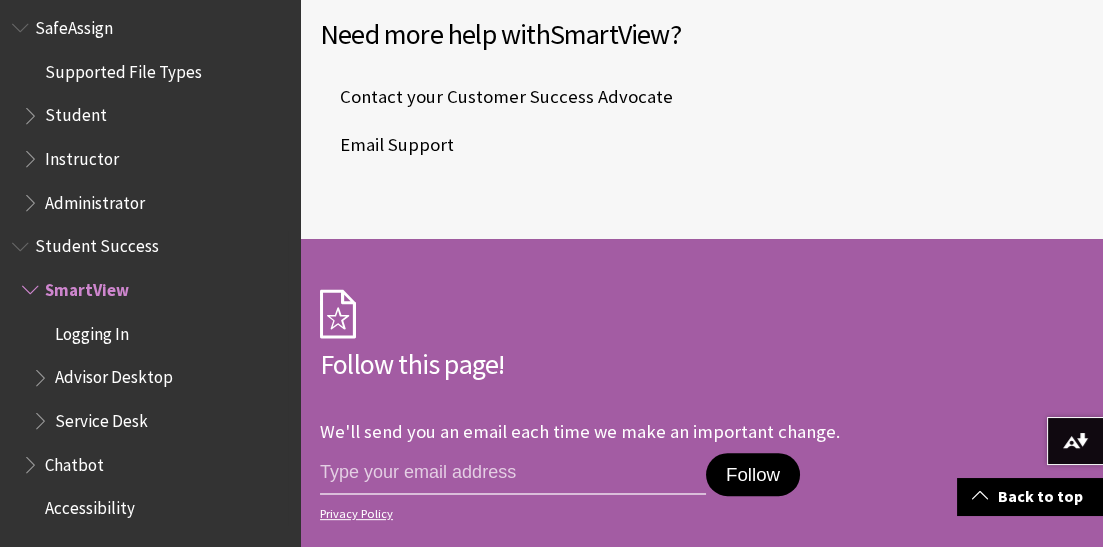 click on "Advisor Desktop" at bounding box center [114, 374] 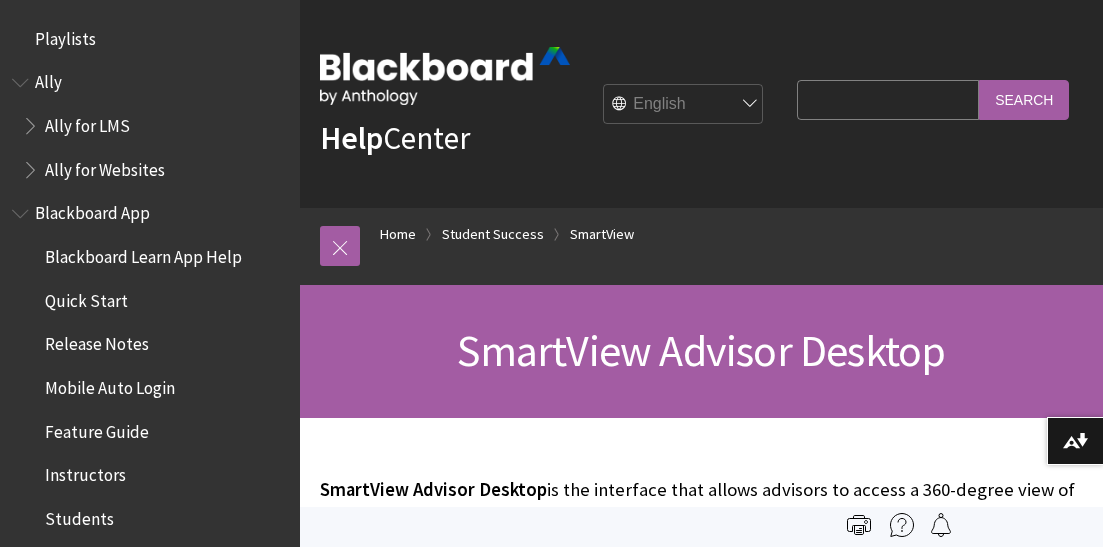 scroll, scrollTop: 0, scrollLeft: 0, axis: both 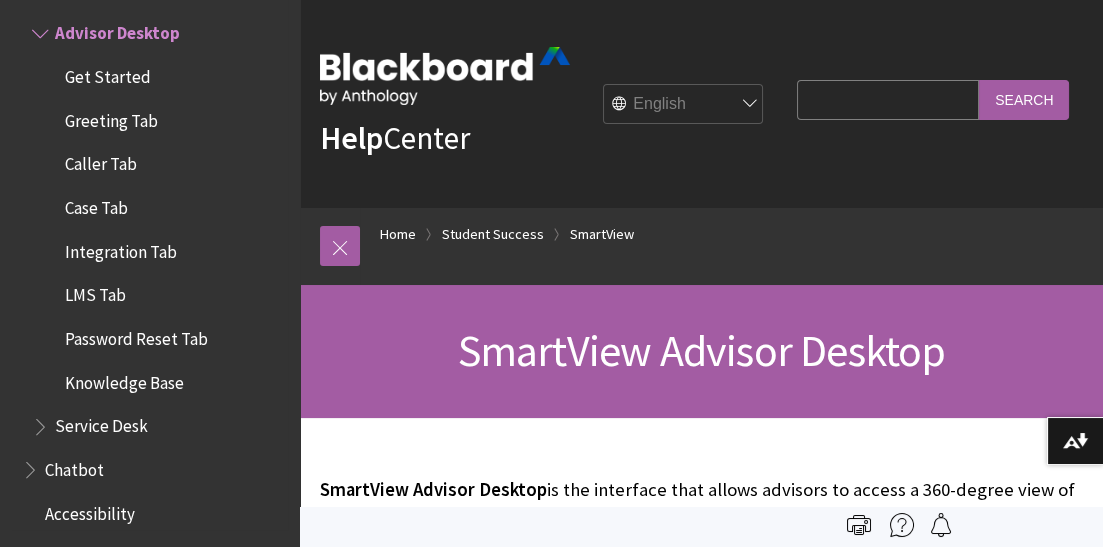 click on "Chatbot" at bounding box center [74, 466] 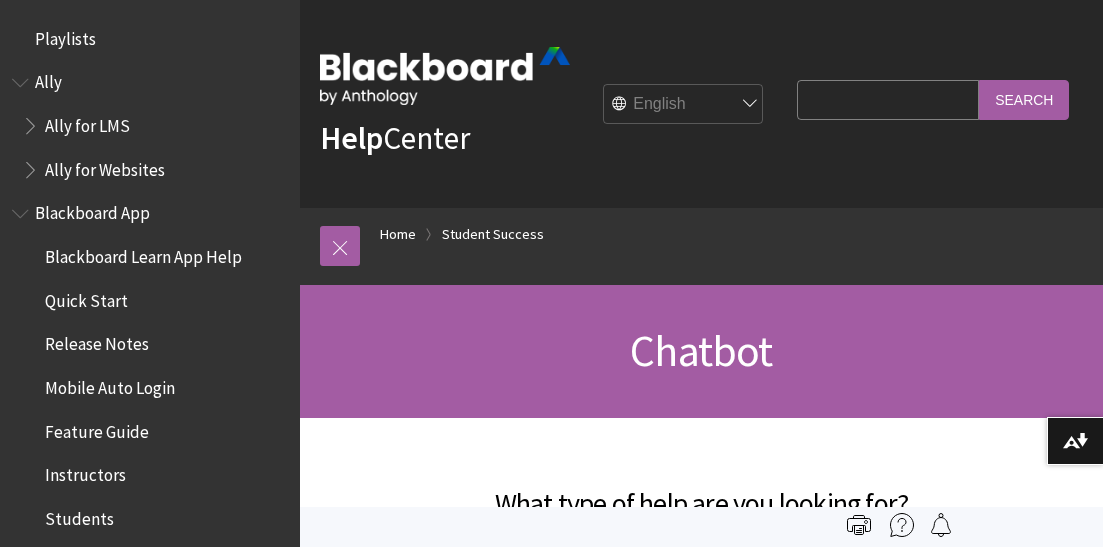 scroll, scrollTop: 0, scrollLeft: 0, axis: both 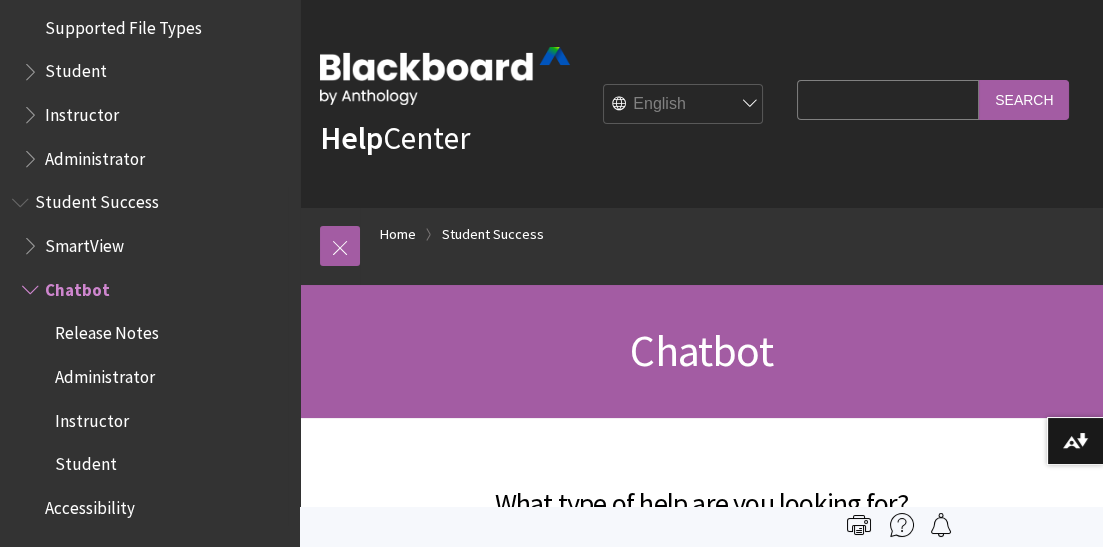 click on "Release Notes" at bounding box center [160, 334] 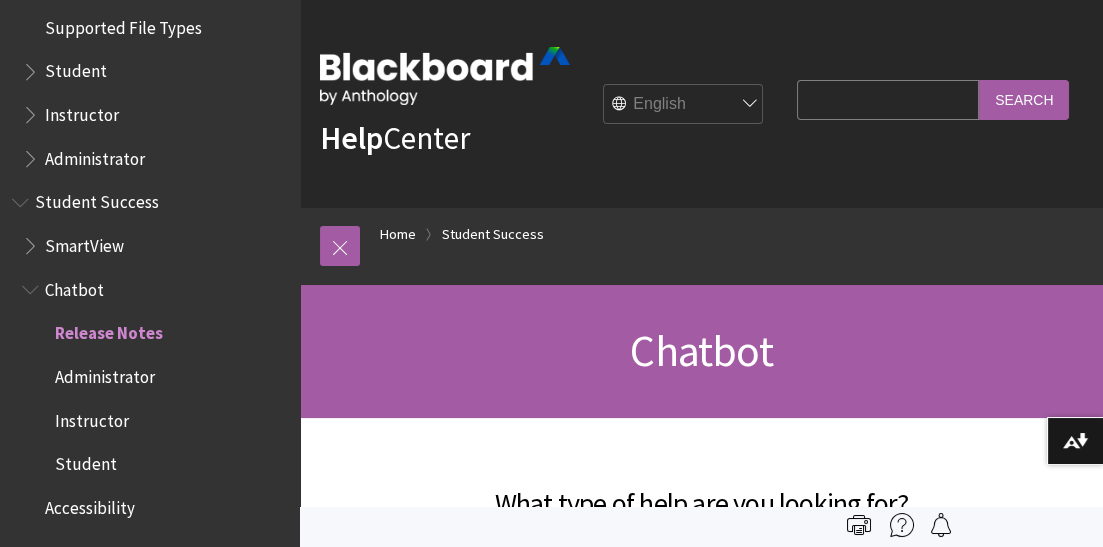 click on "Student" at bounding box center [86, 461] 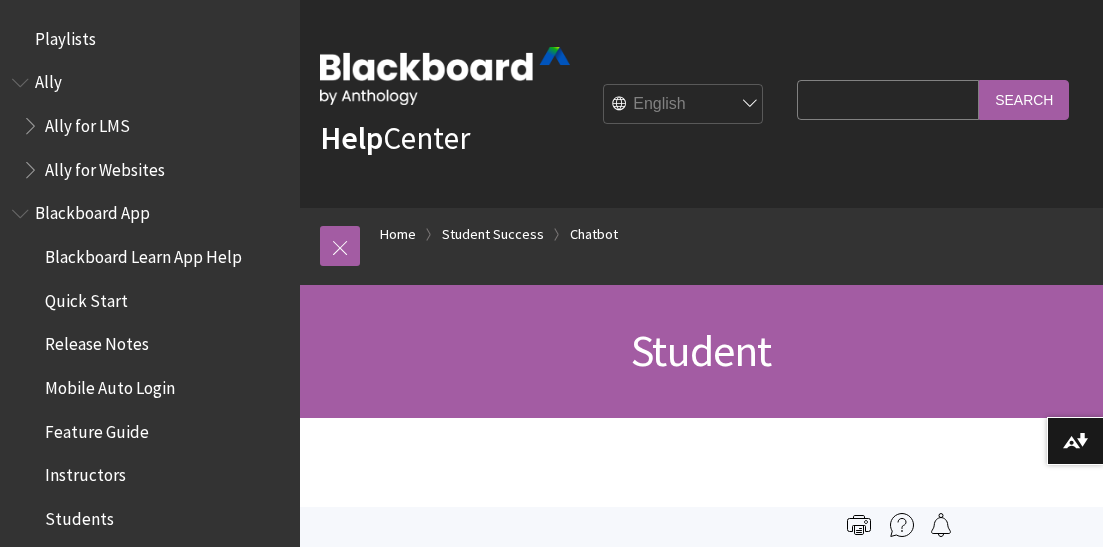 scroll, scrollTop: 0, scrollLeft: 0, axis: both 